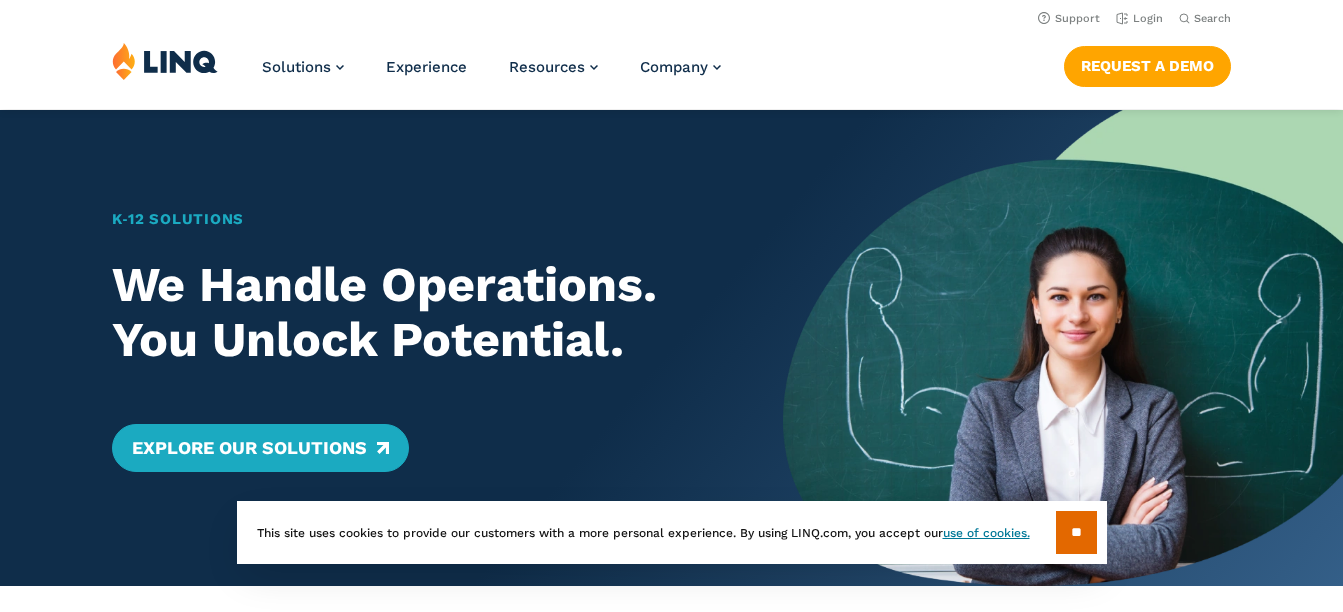 scroll, scrollTop: 0, scrollLeft: 0, axis: both 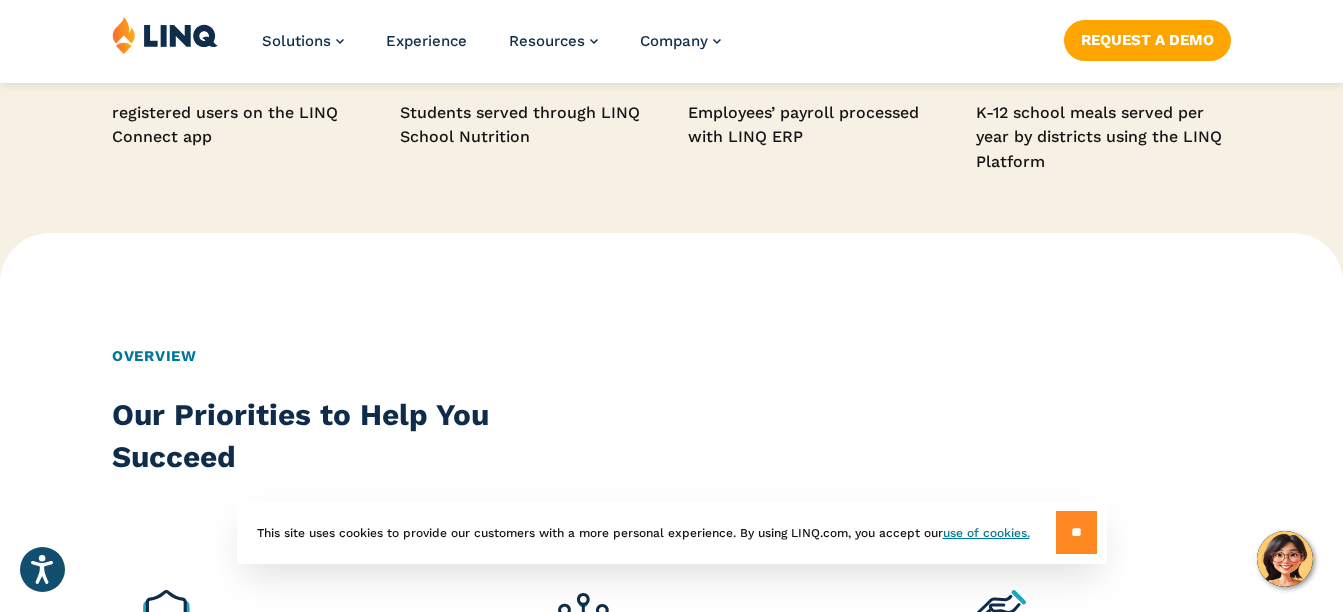 click on "**" at bounding box center (1076, 532) 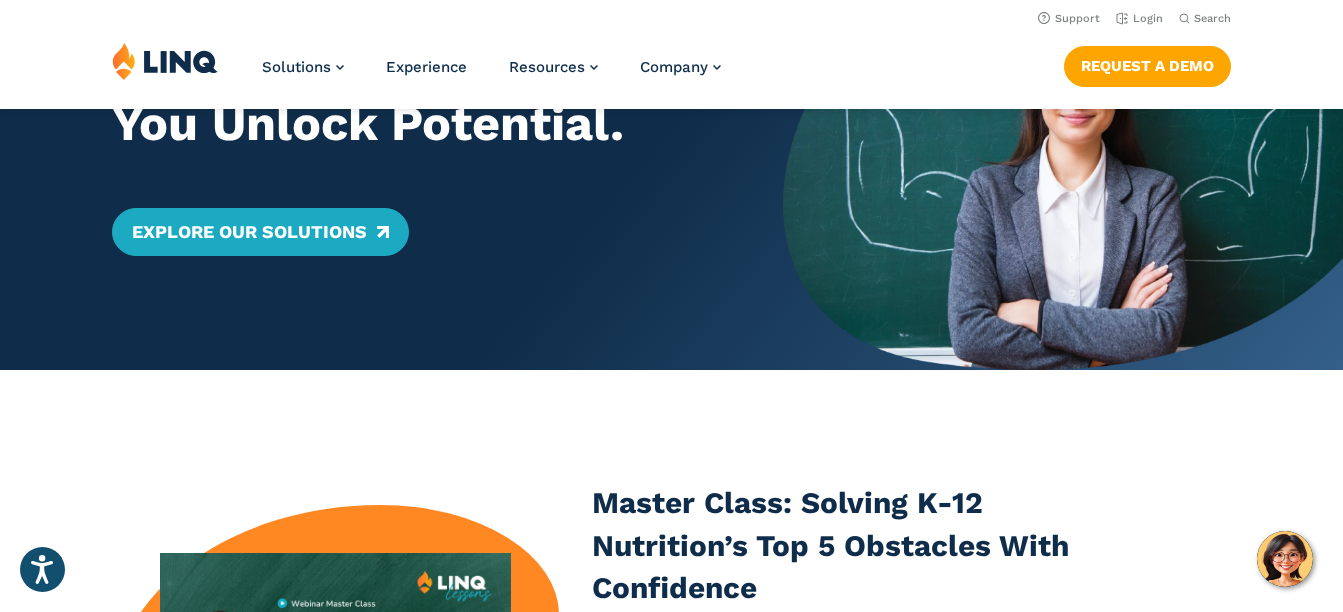 scroll, scrollTop: 194, scrollLeft: 0, axis: vertical 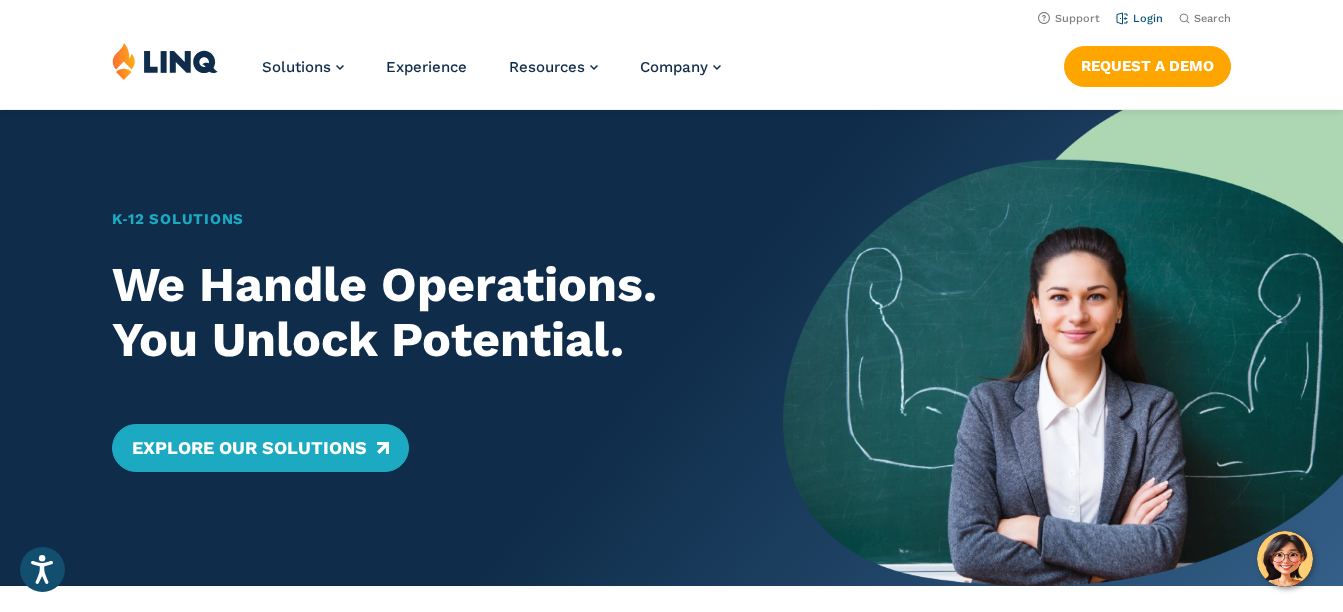 click on "Login" at bounding box center (1139, 18) 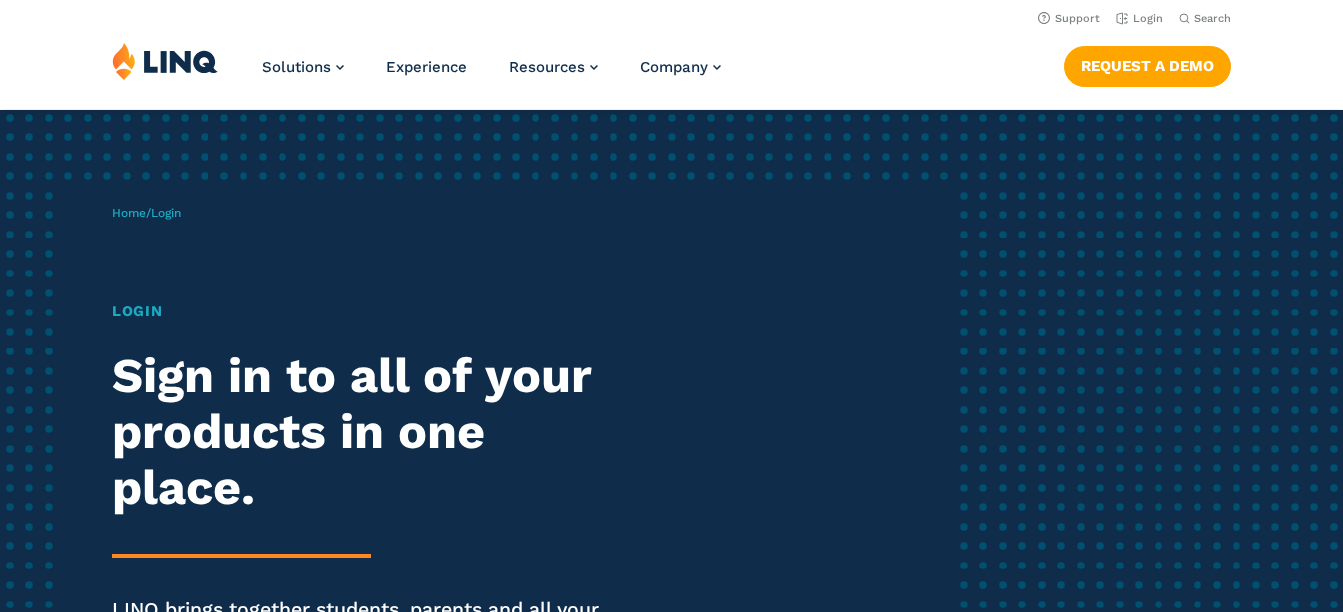 scroll, scrollTop: 0, scrollLeft: 0, axis: both 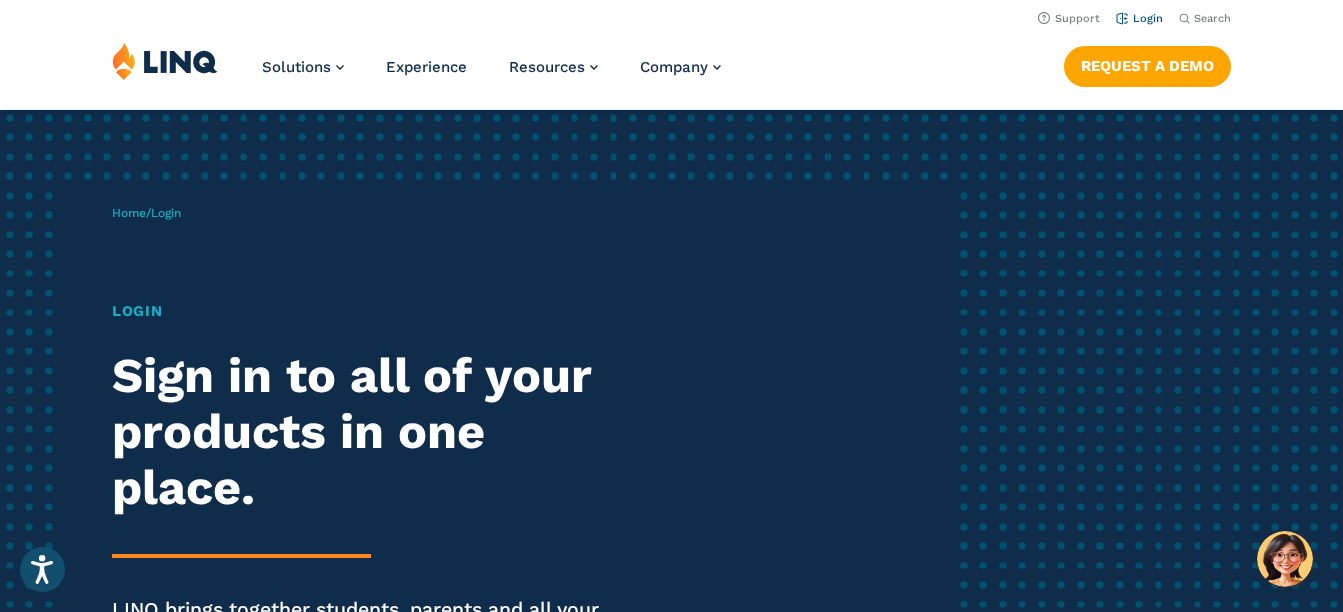 click on "Login" at bounding box center [1139, 18] 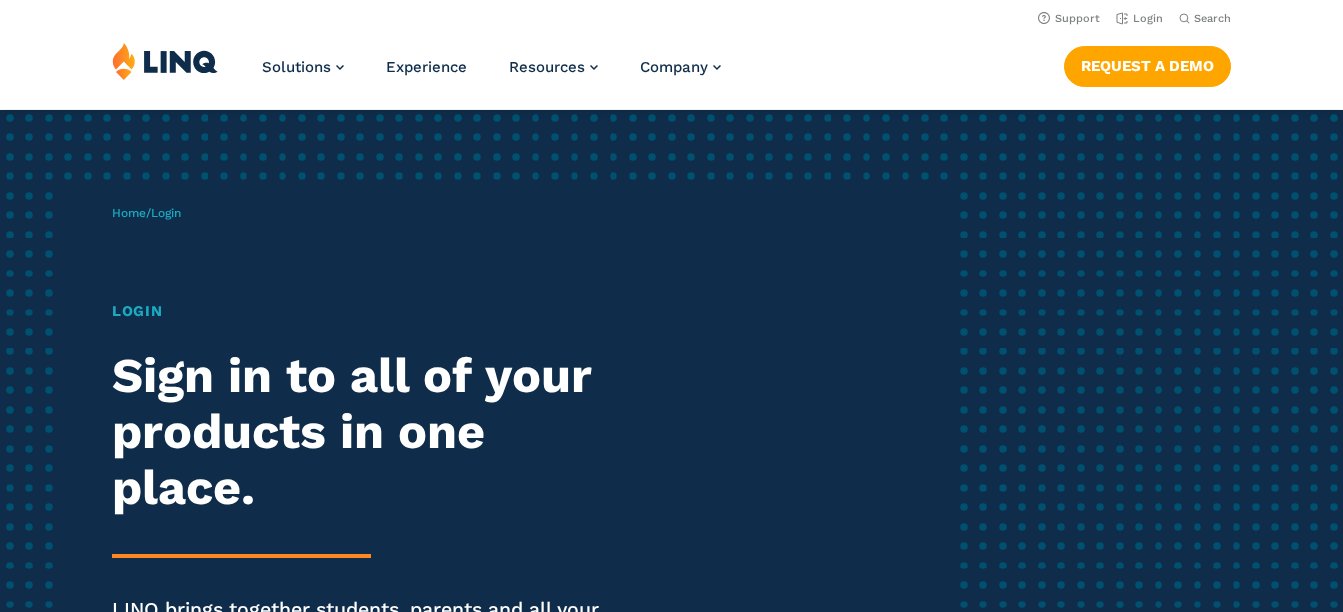 scroll, scrollTop: 0, scrollLeft: 0, axis: both 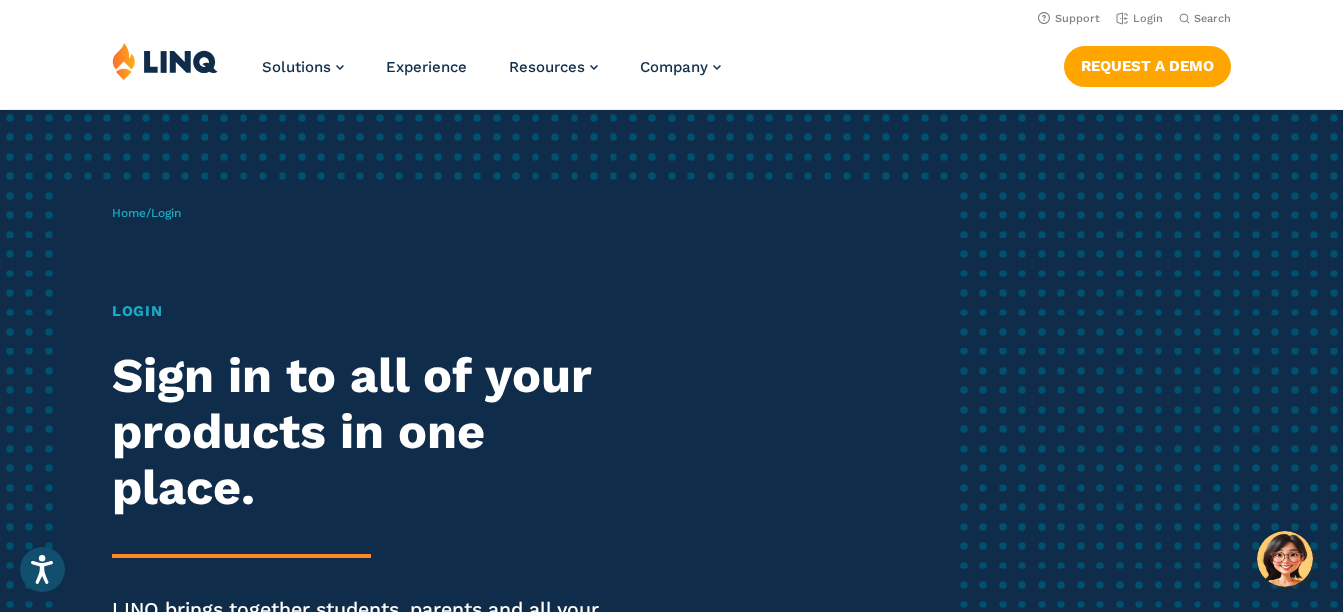 click on "Login" at bounding box center [370, 311] 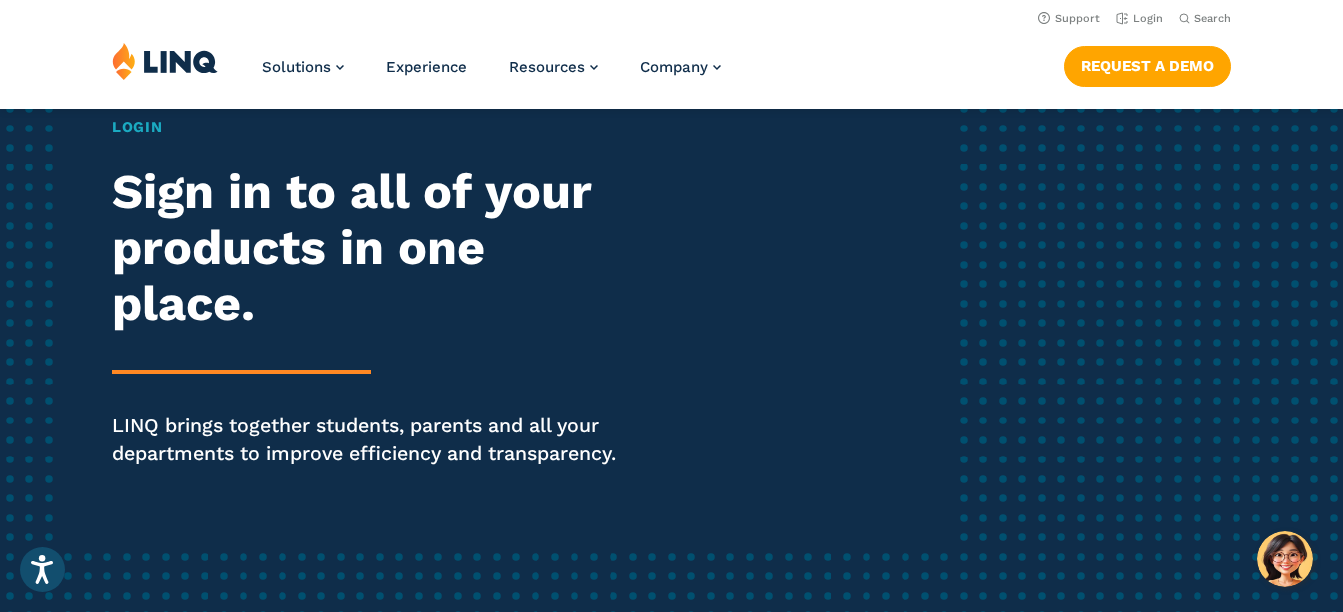 scroll, scrollTop: 0, scrollLeft: 0, axis: both 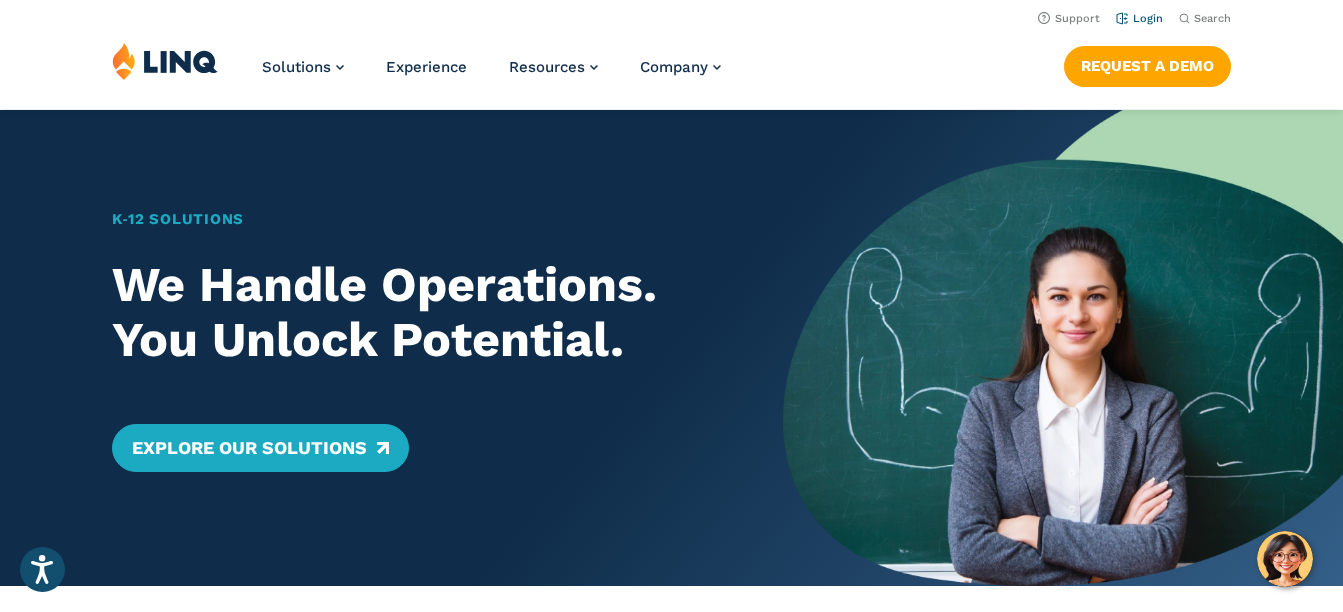 click on "Login" at bounding box center (1139, 18) 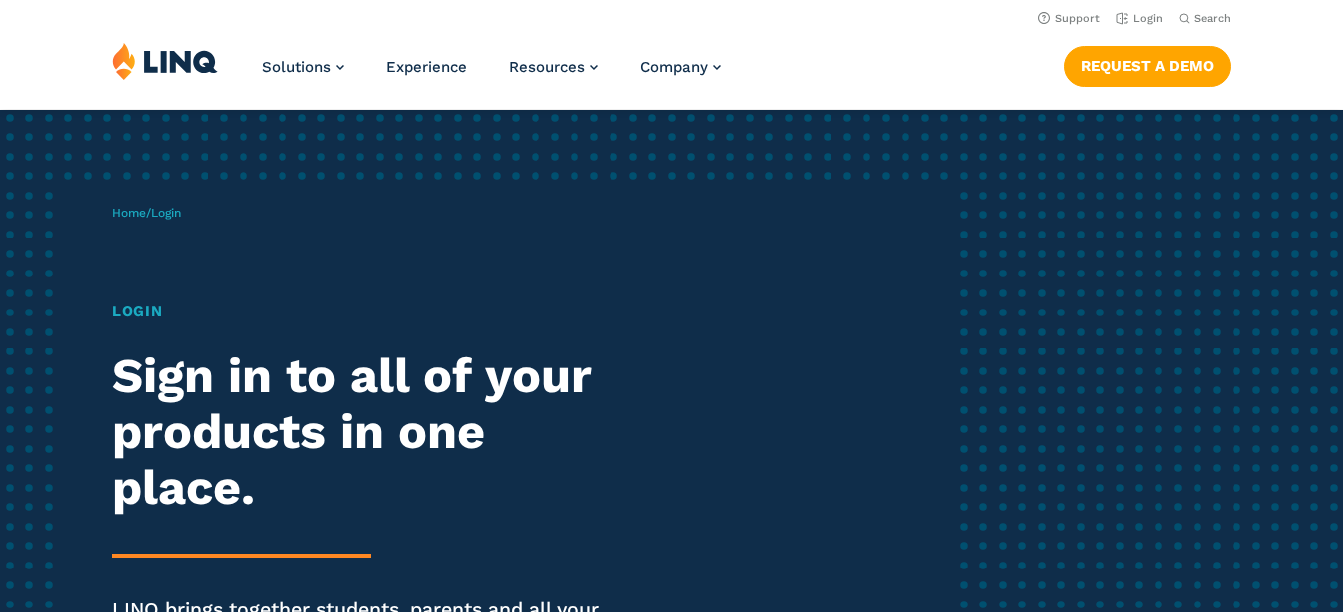 scroll, scrollTop: 0, scrollLeft: 0, axis: both 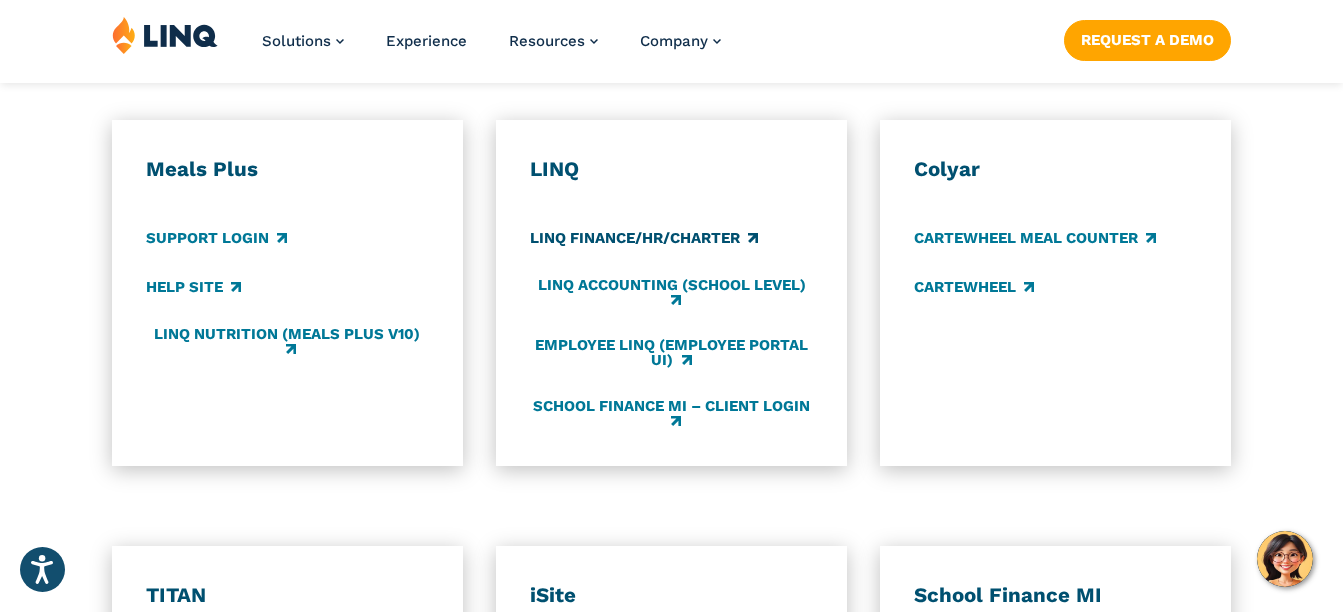 click on "LINQ Finance/HR/Charter" at bounding box center (644, 239) 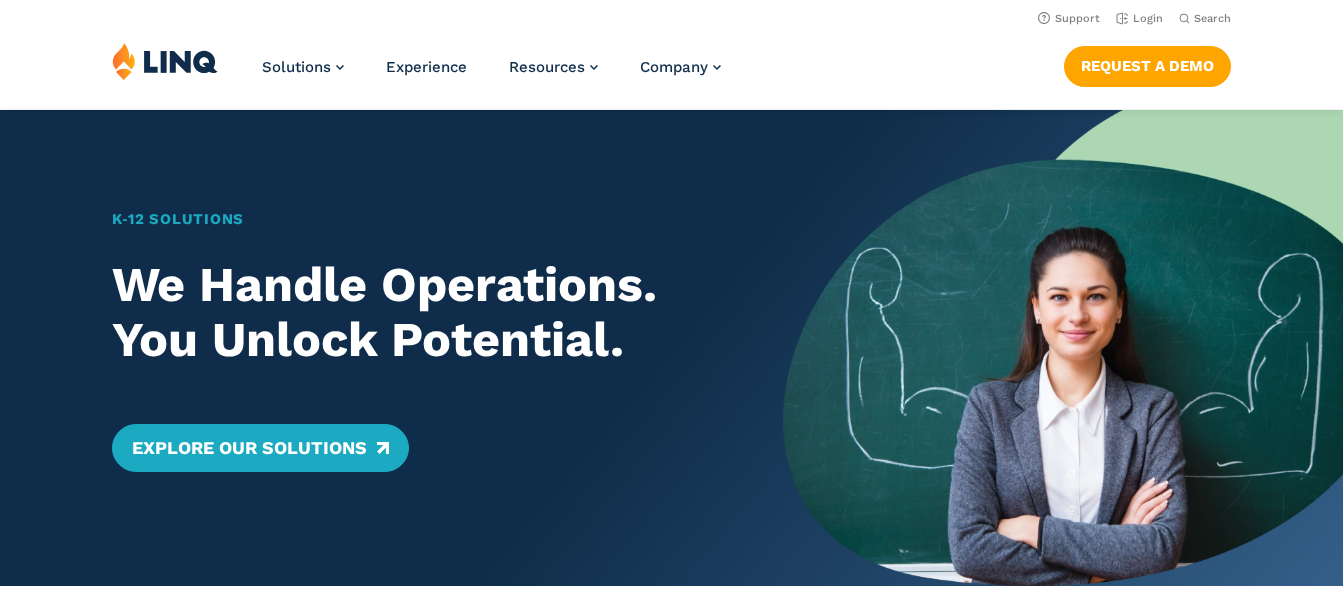 scroll, scrollTop: 0, scrollLeft: 0, axis: both 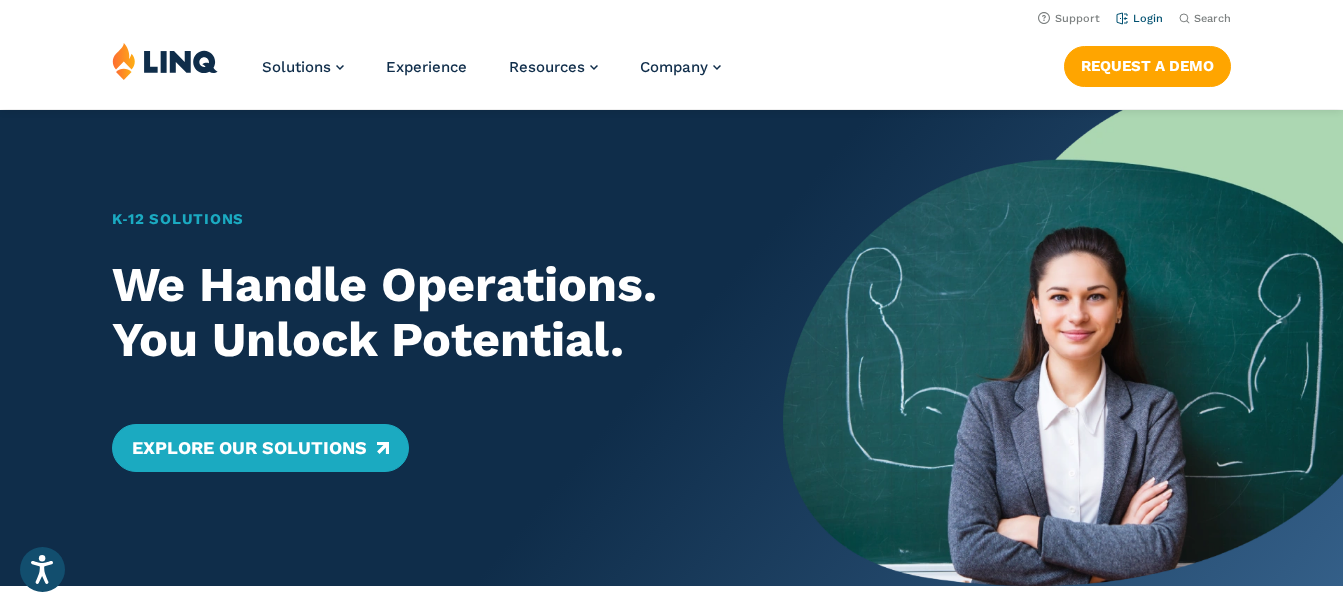 click on "Login" at bounding box center (1139, 18) 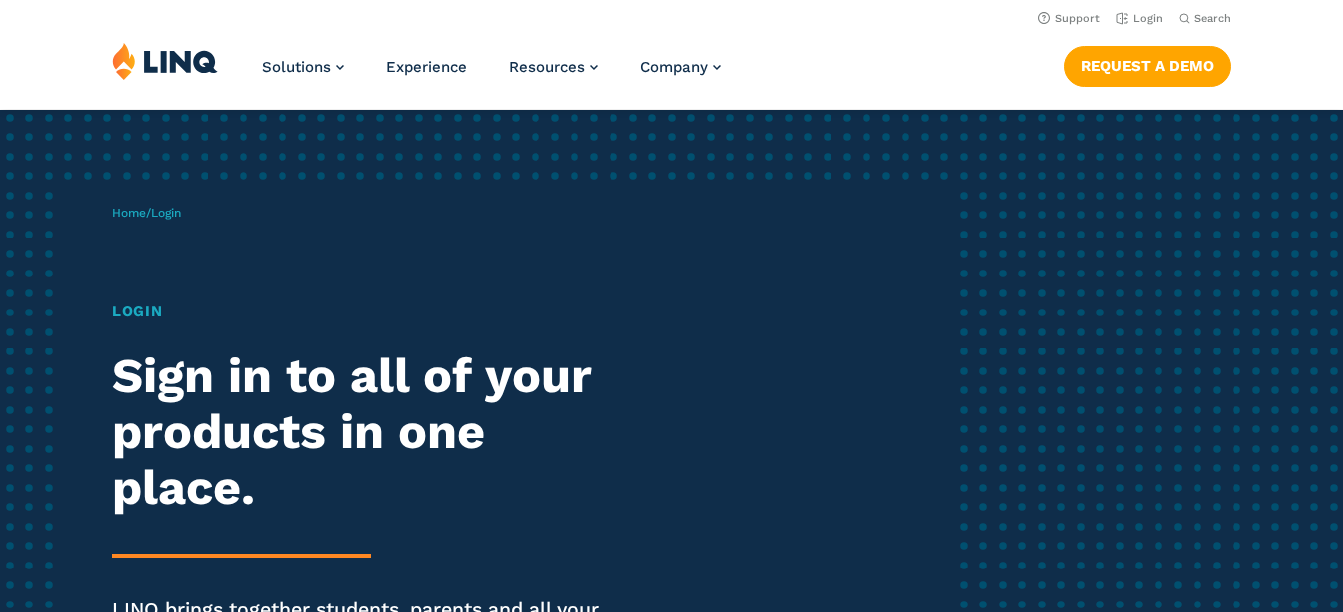 scroll, scrollTop: 0, scrollLeft: 0, axis: both 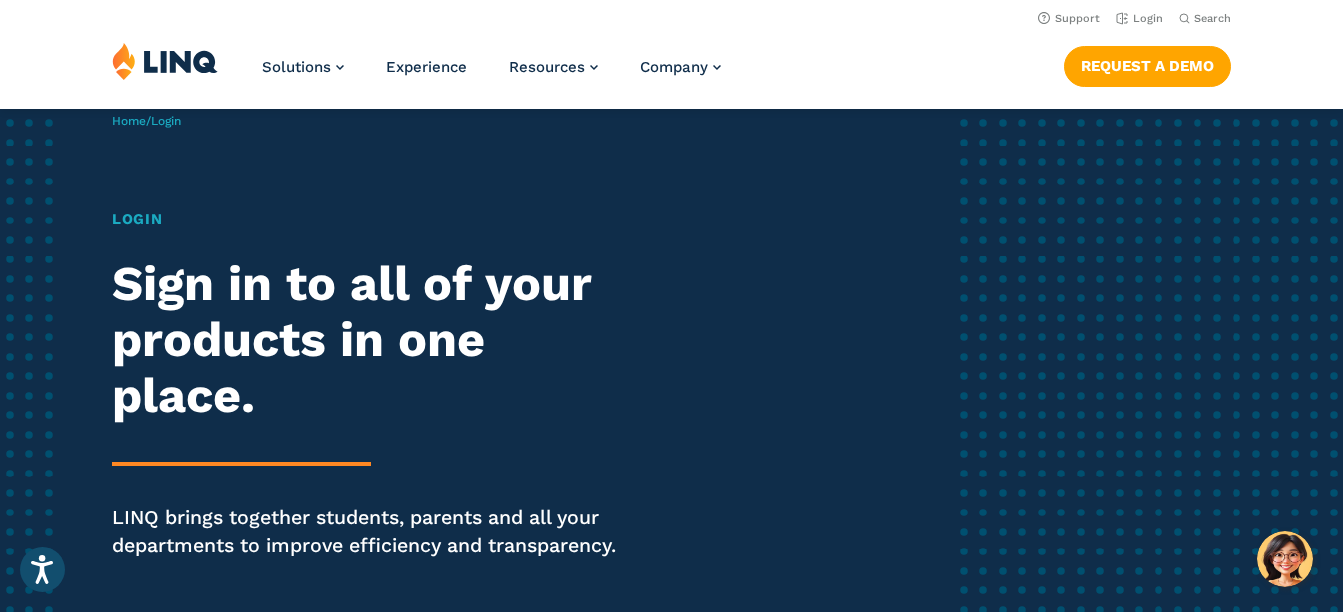 click on "Login" at bounding box center (370, 219) 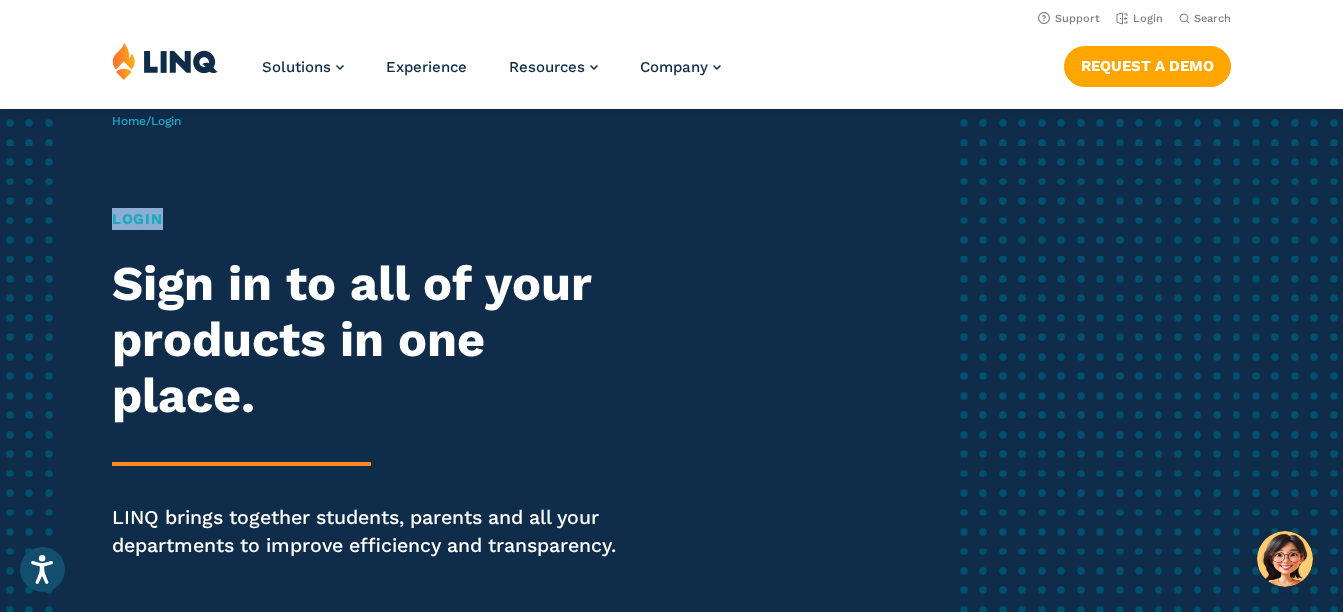 click on "Login" at bounding box center (370, 219) 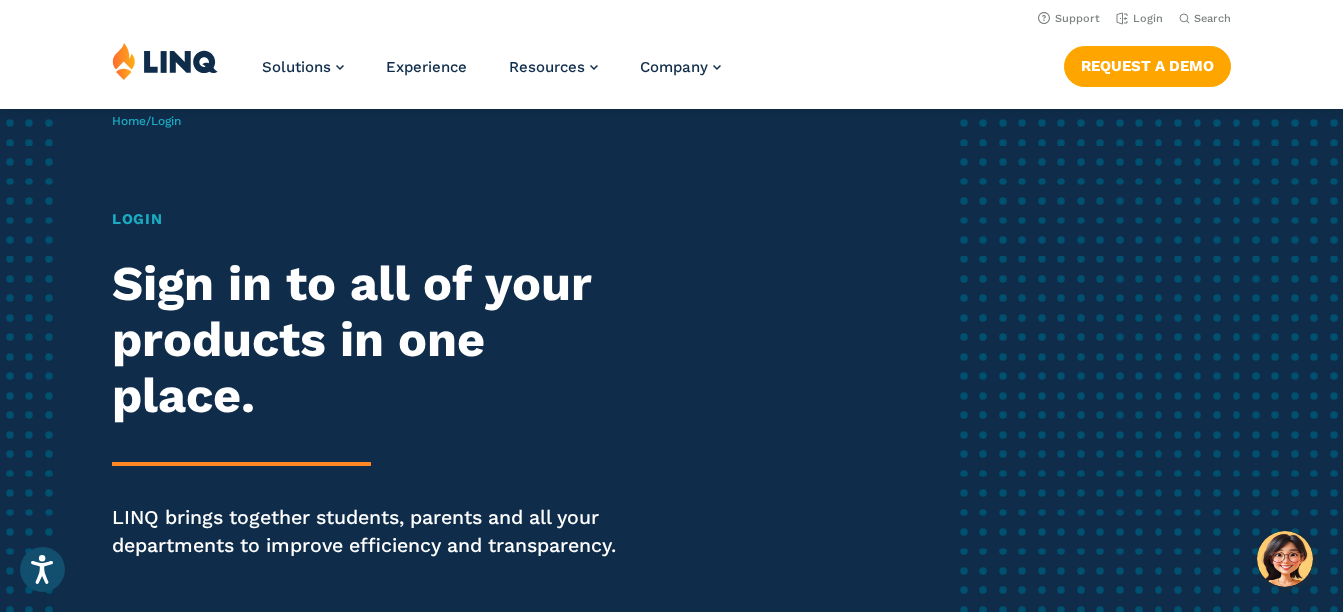 click on "Login" at bounding box center [370, 219] 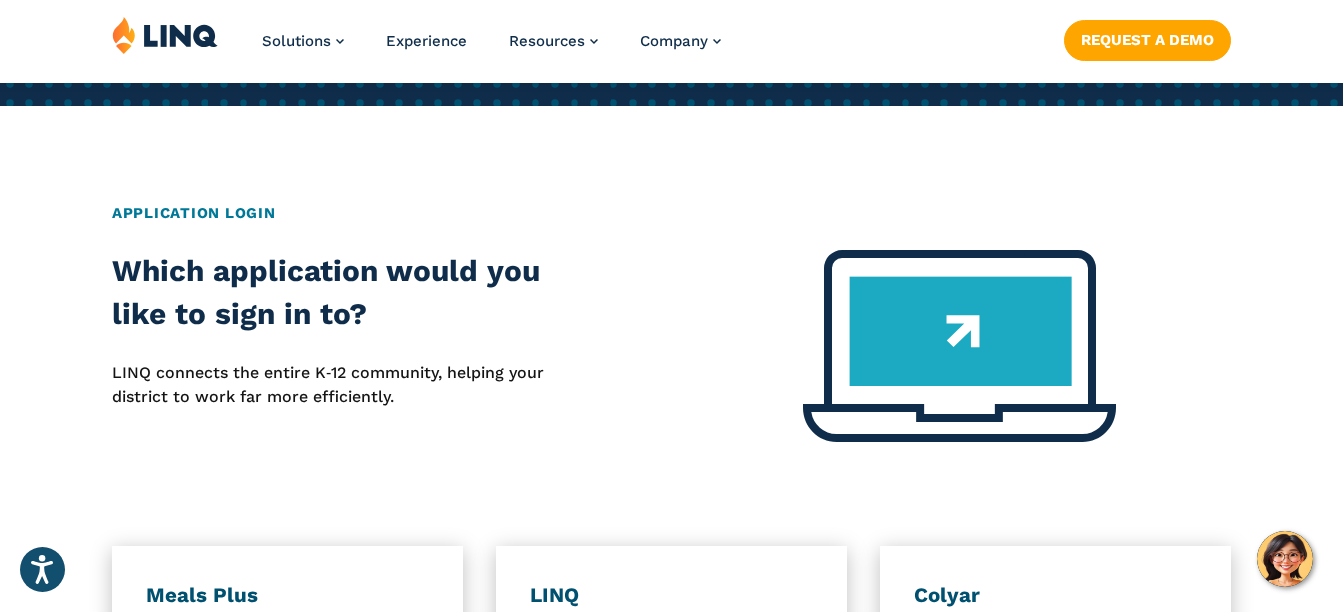 scroll, scrollTop: 708, scrollLeft: 0, axis: vertical 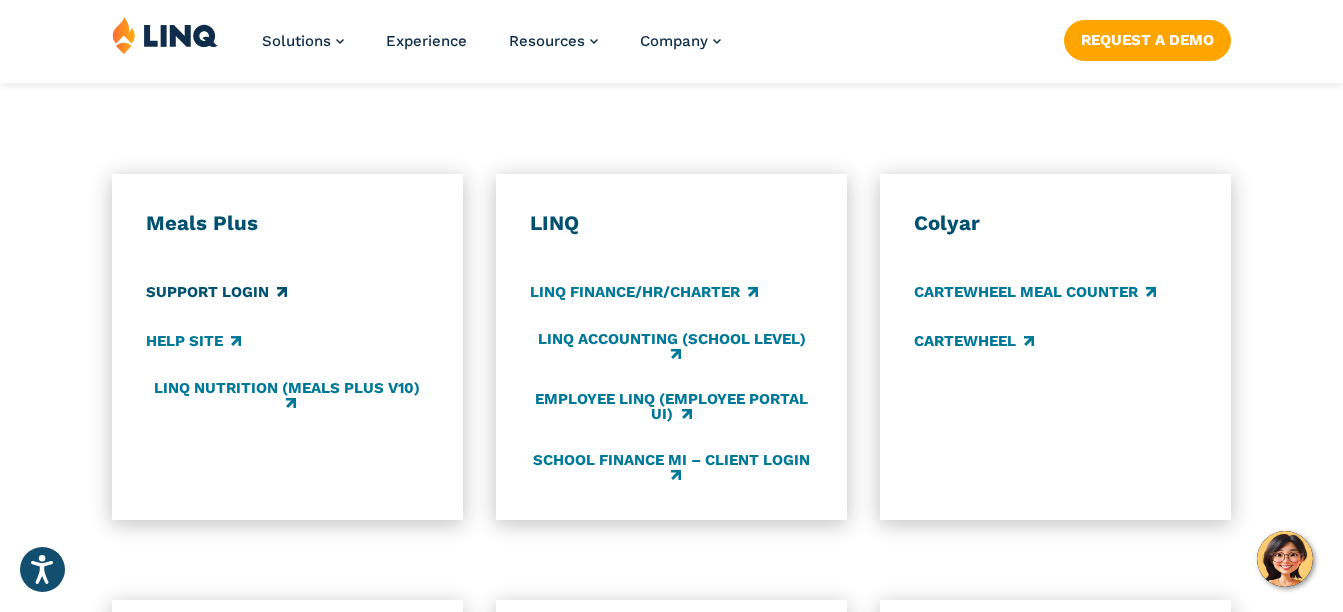 click on "Support Login" at bounding box center [216, 293] 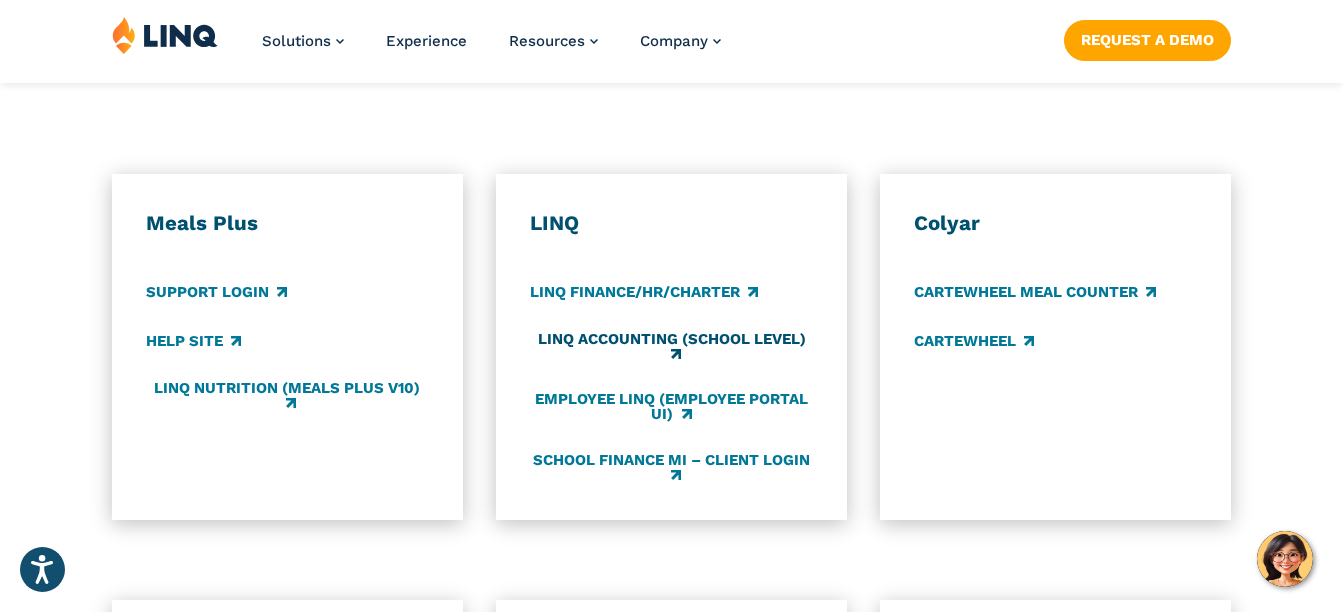 click on "LINQ Accounting (school level)" at bounding box center (671, 346) 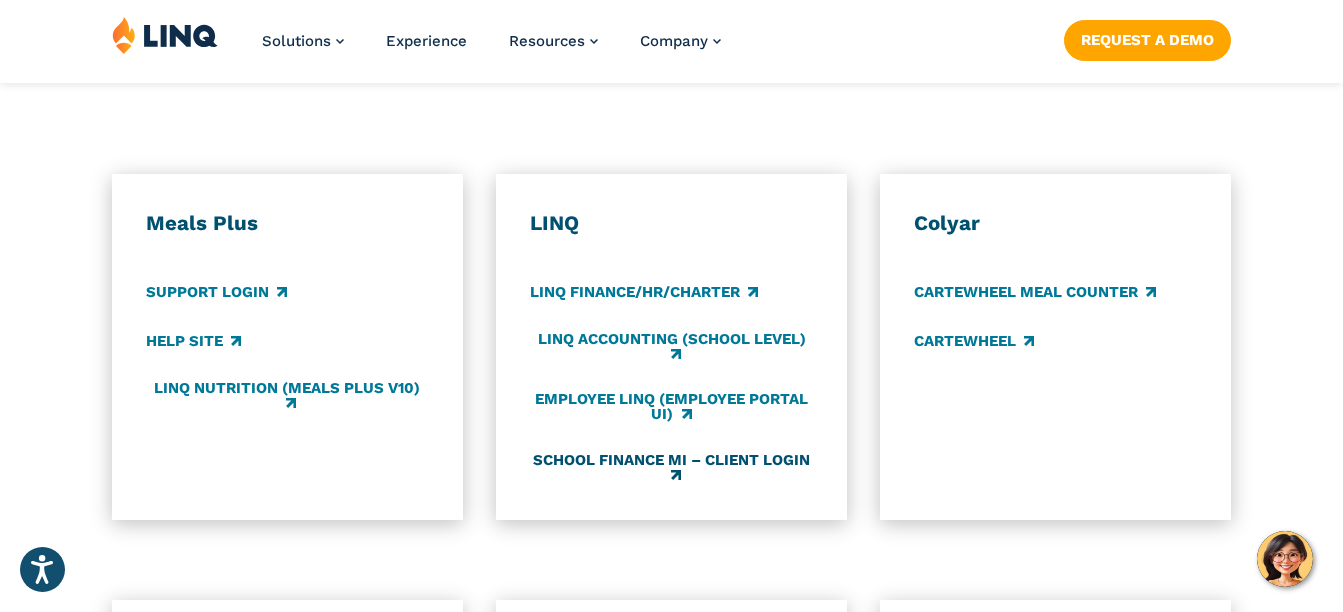click on "School Finance MI – Client Login" at bounding box center (671, 467) 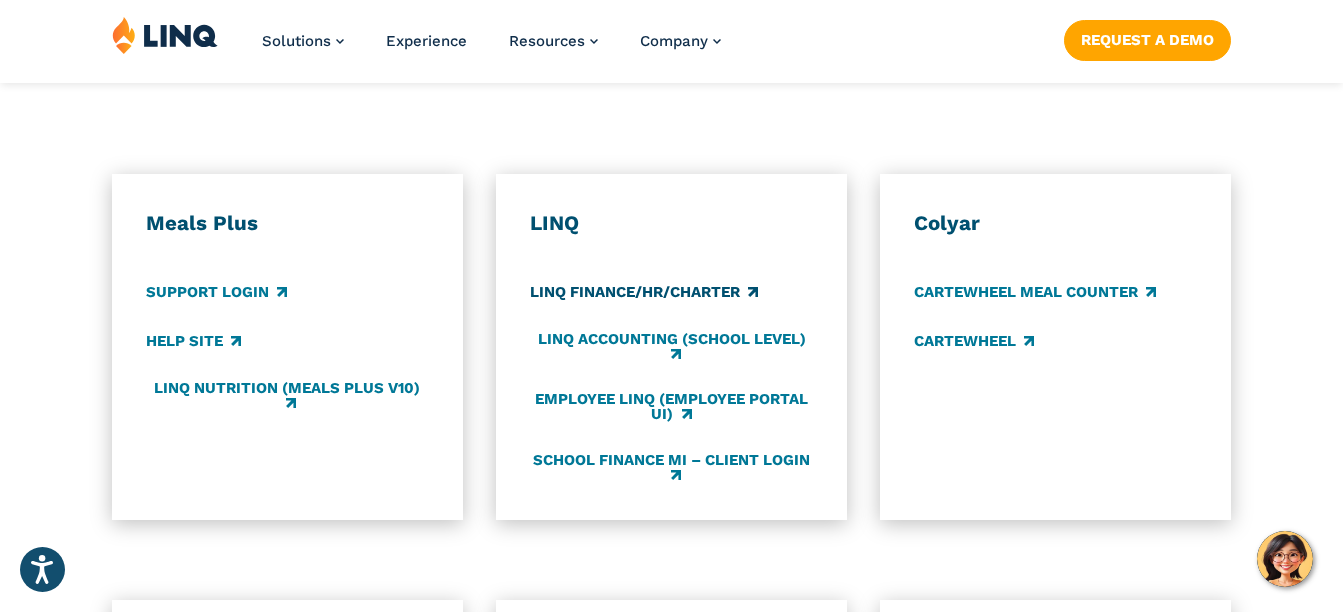 click on "LINQ Finance/HR/Charter" at bounding box center (644, 293) 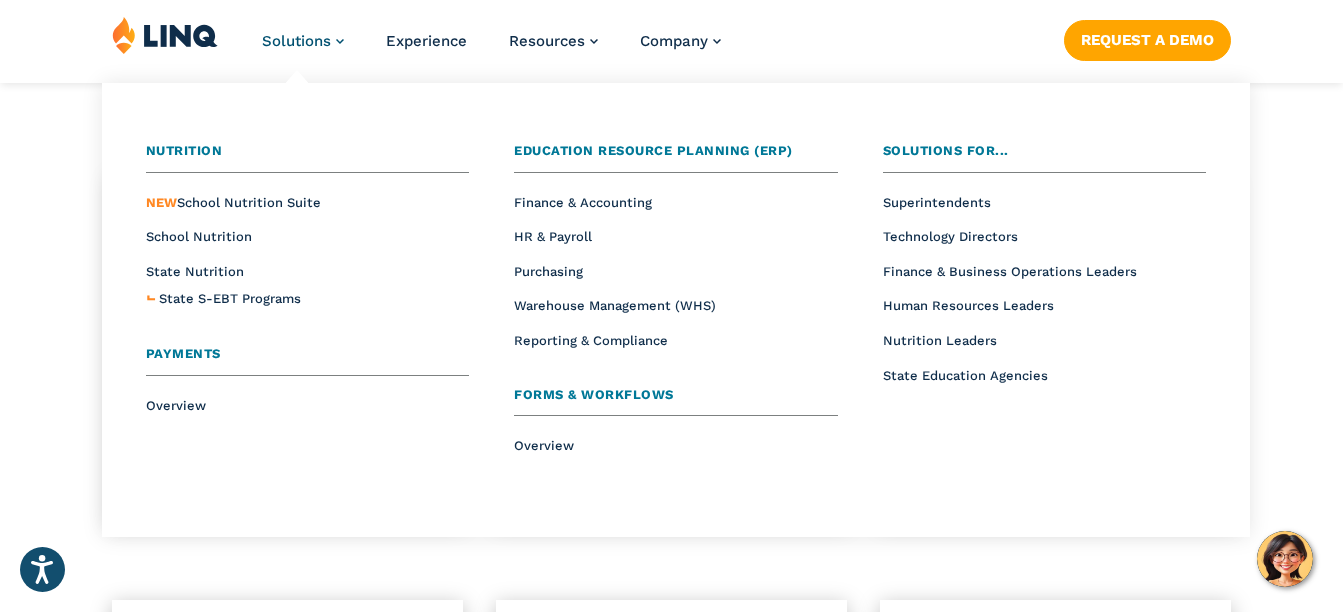 click on "Solutions" at bounding box center (296, 41) 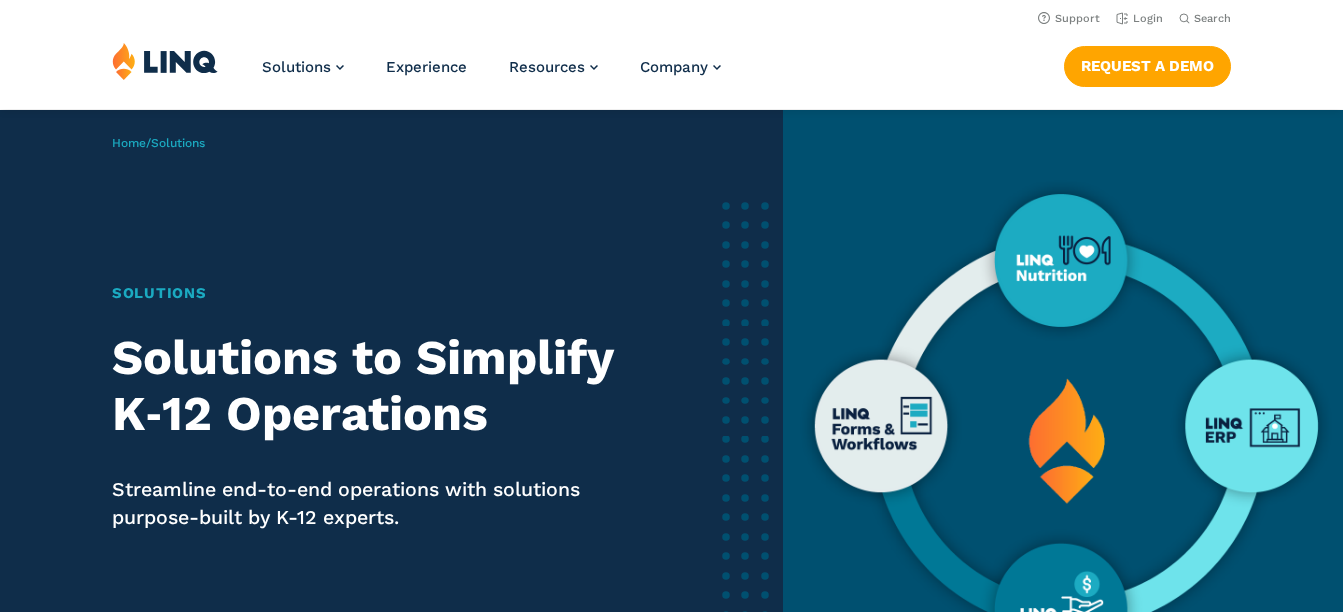 scroll, scrollTop: 0, scrollLeft: 0, axis: both 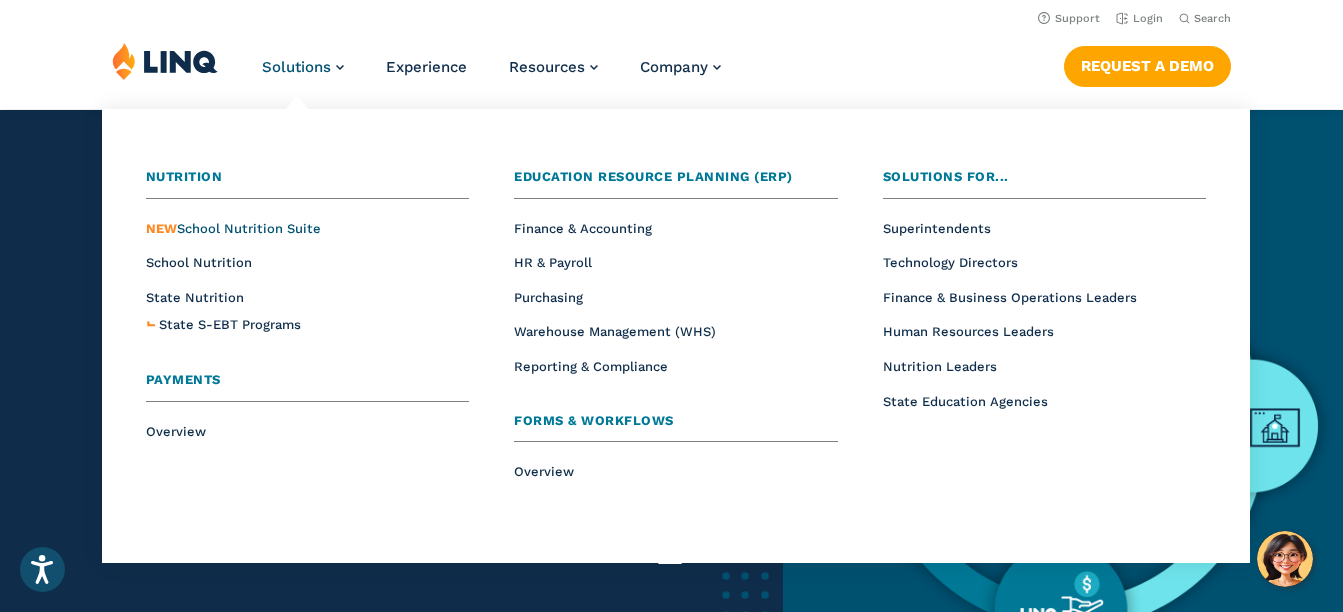 click on "NEW  School Nutrition Suite" at bounding box center [233, 228] 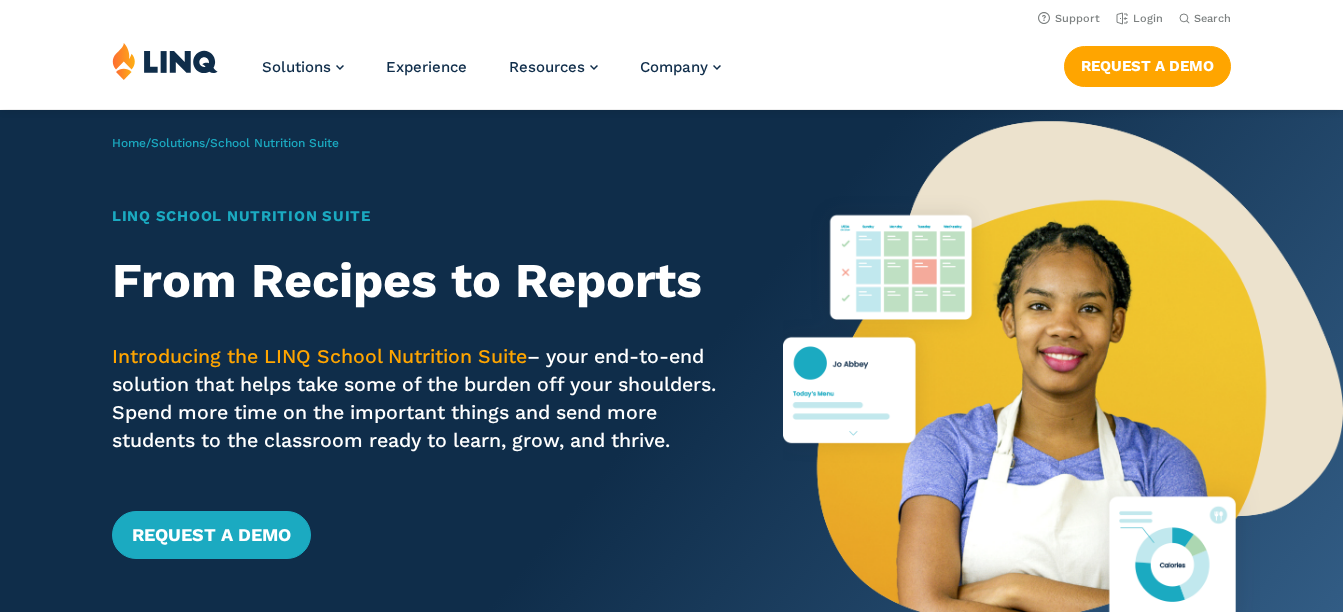 scroll, scrollTop: 0, scrollLeft: 0, axis: both 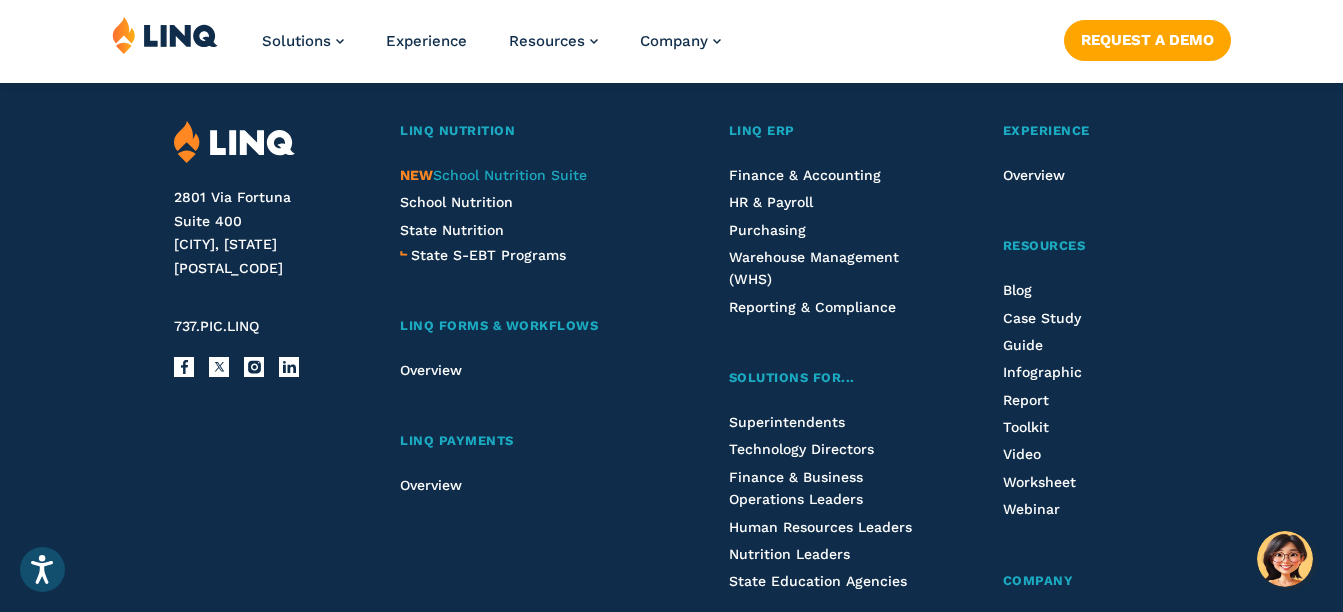 click on "NEW  School Nutrition Suite" at bounding box center (493, 175) 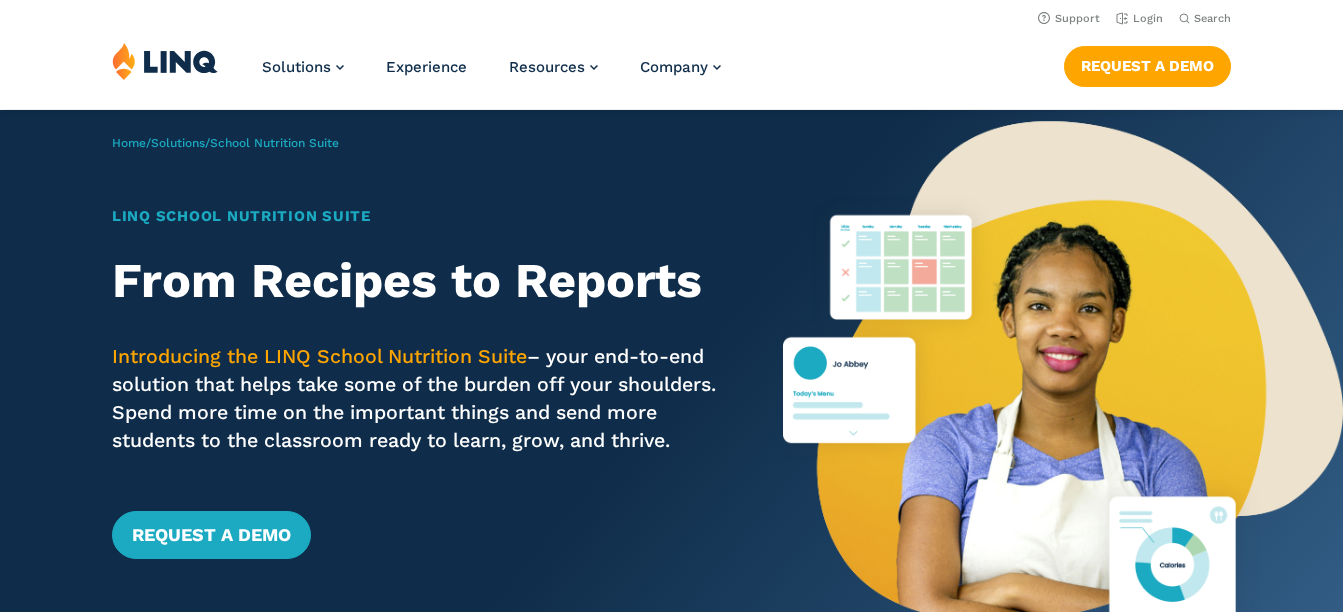 scroll, scrollTop: 0, scrollLeft: 0, axis: both 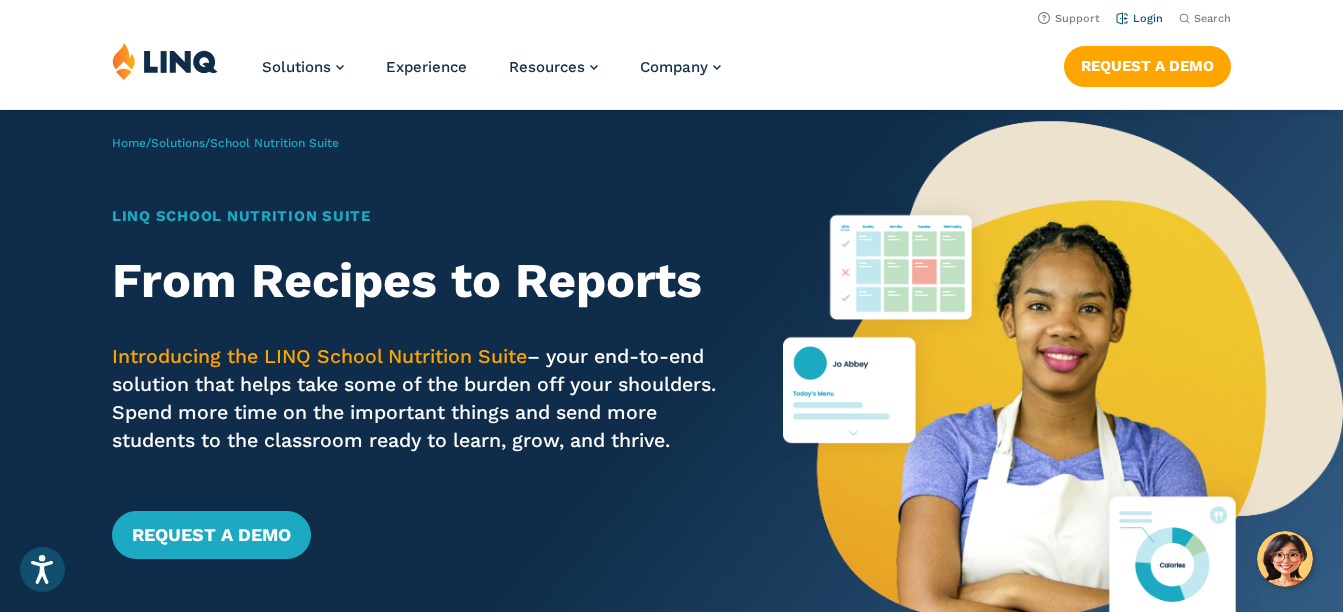 click on "Login" at bounding box center [1139, 18] 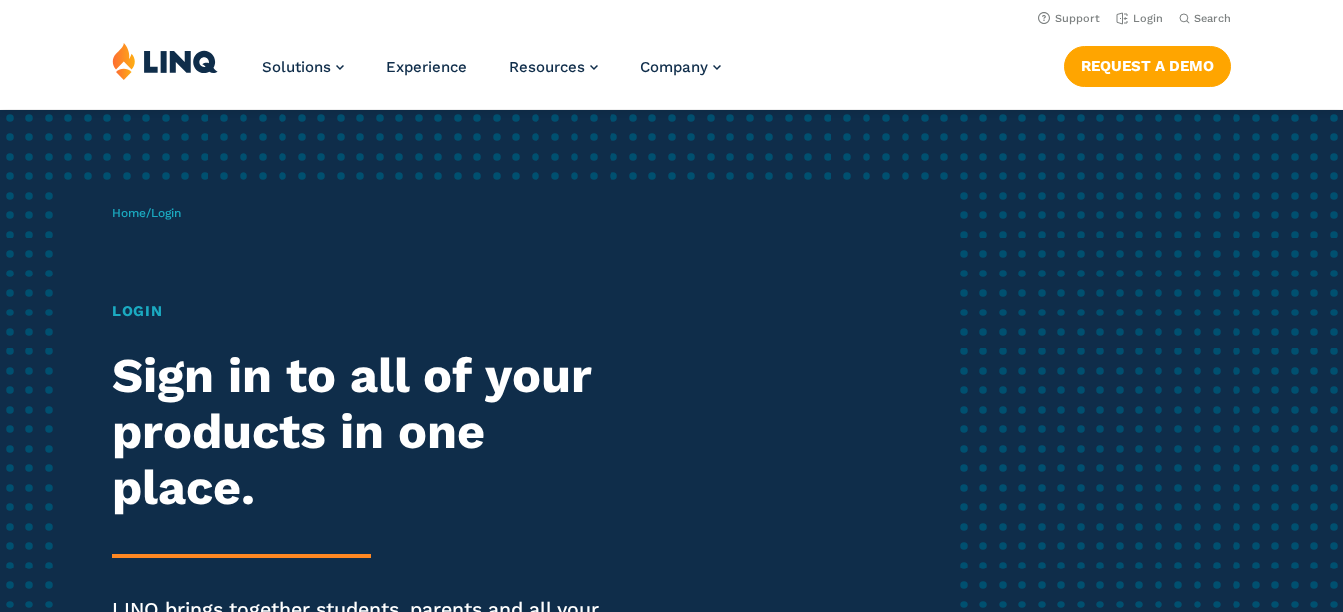 scroll, scrollTop: 0, scrollLeft: 0, axis: both 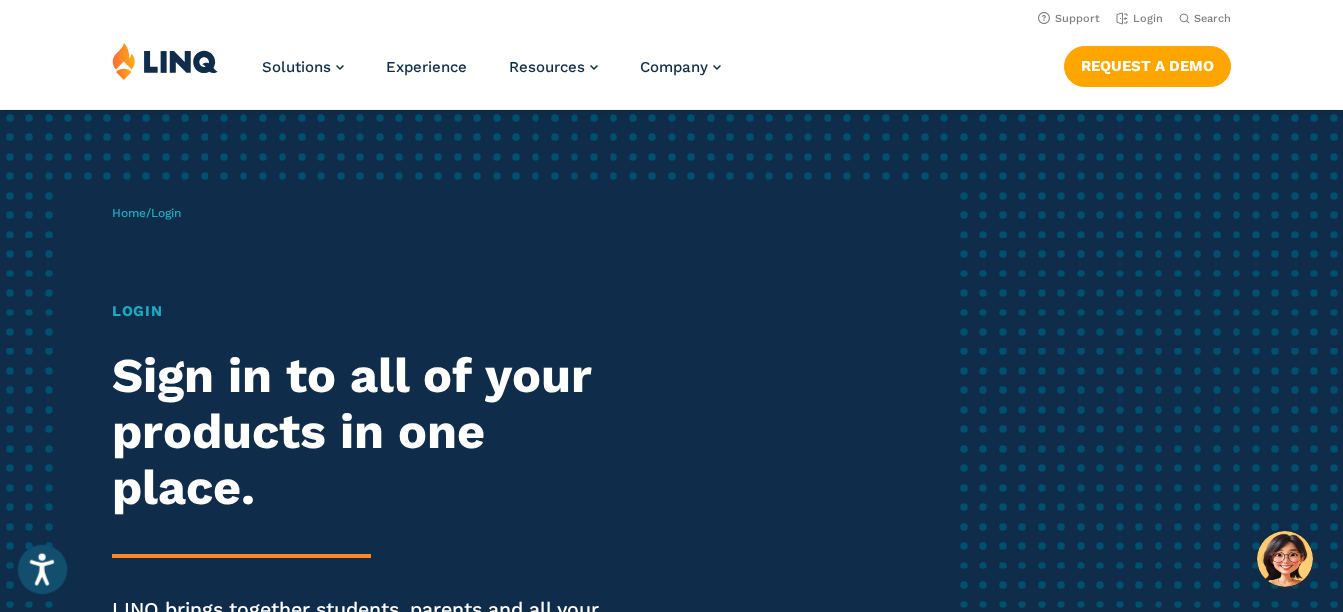 click 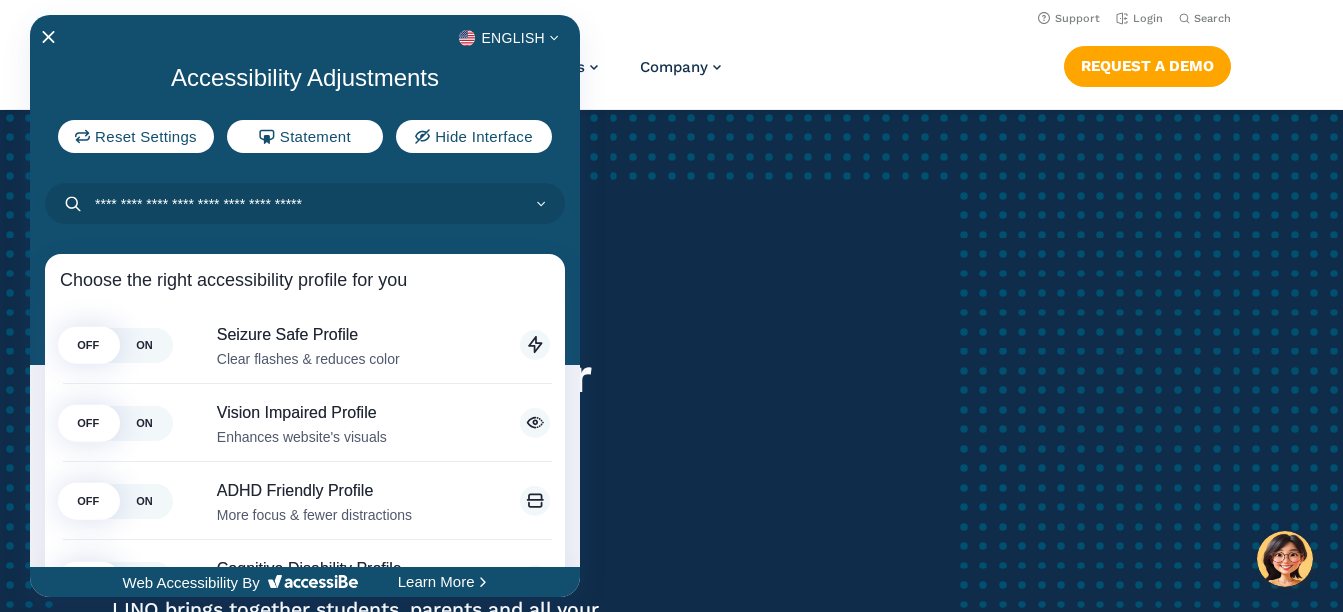 click at bounding box center [671, 306] 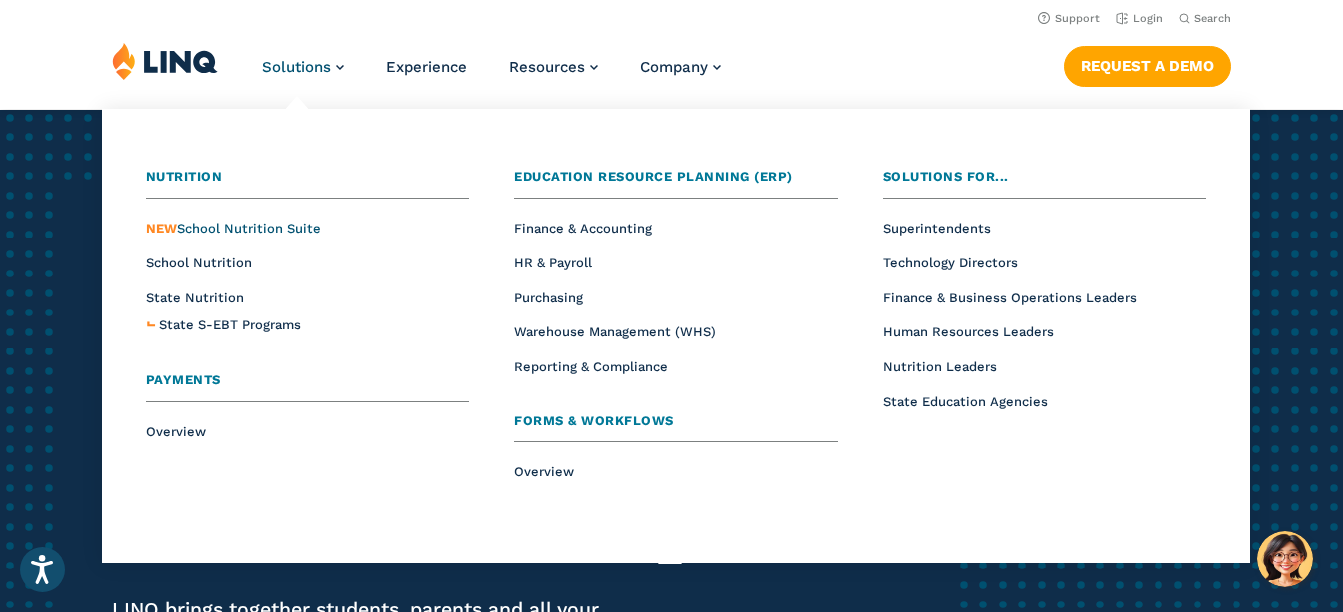 click on "NEW  School Nutrition Suite" at bounding box center (233, 228) 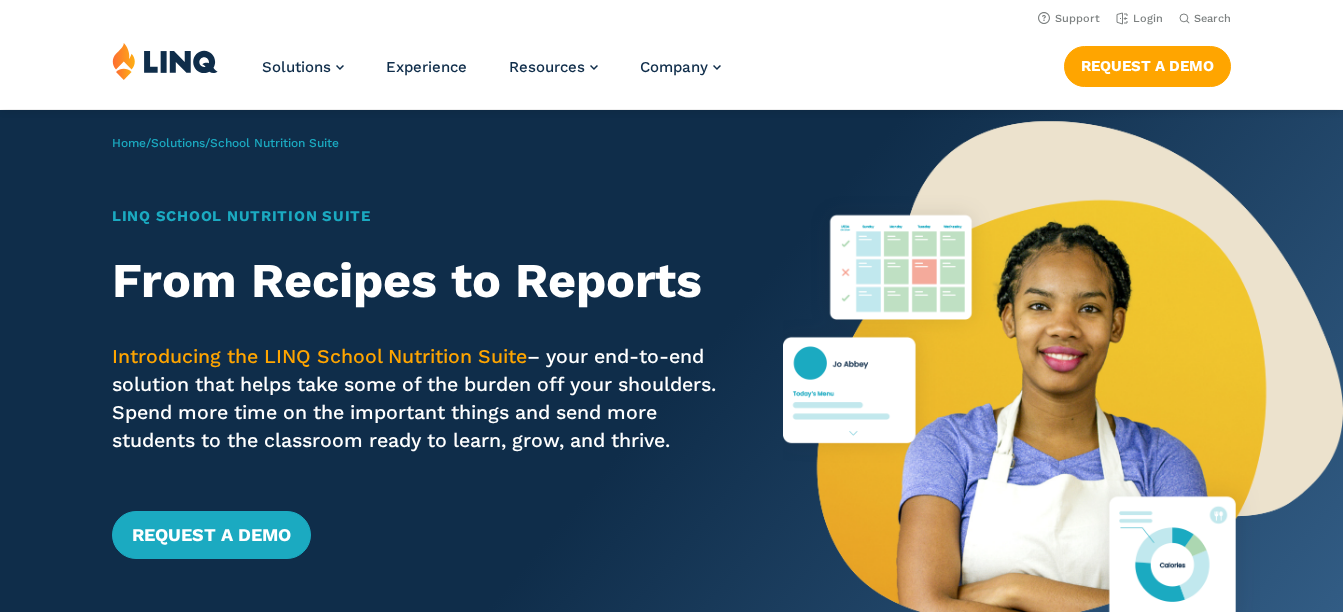 scroll, scrollTop: 0, scrollLeft: 0, axis: both 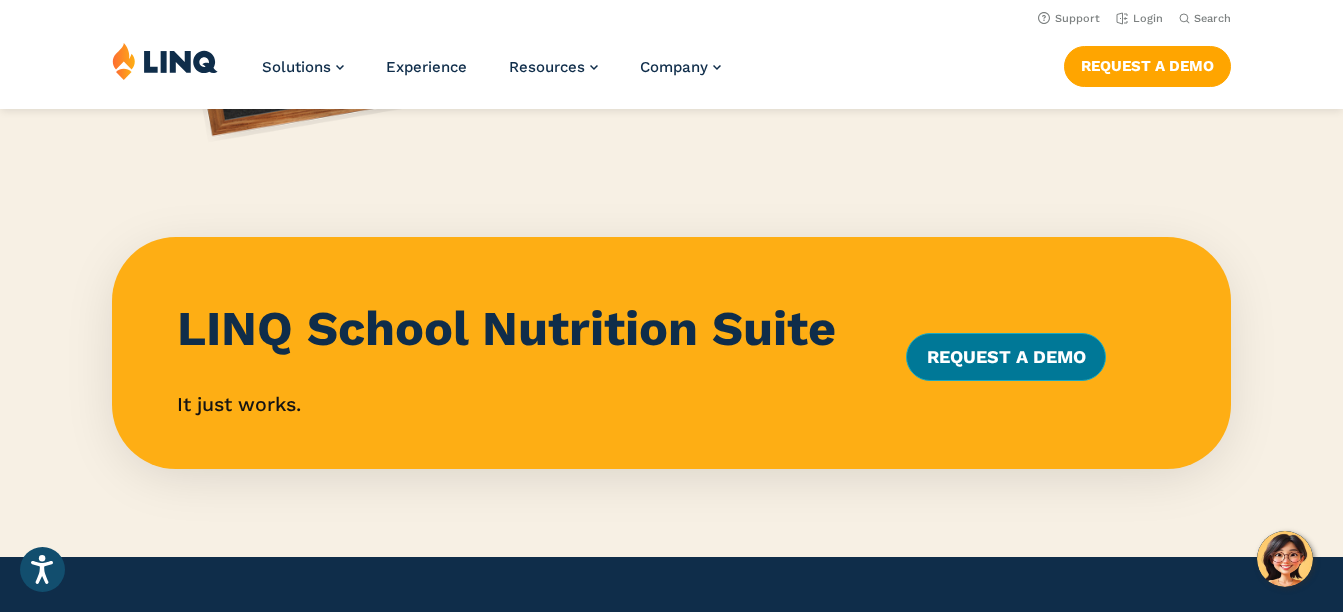 click on "Request a Demo" at bounding box center (1005, 357) 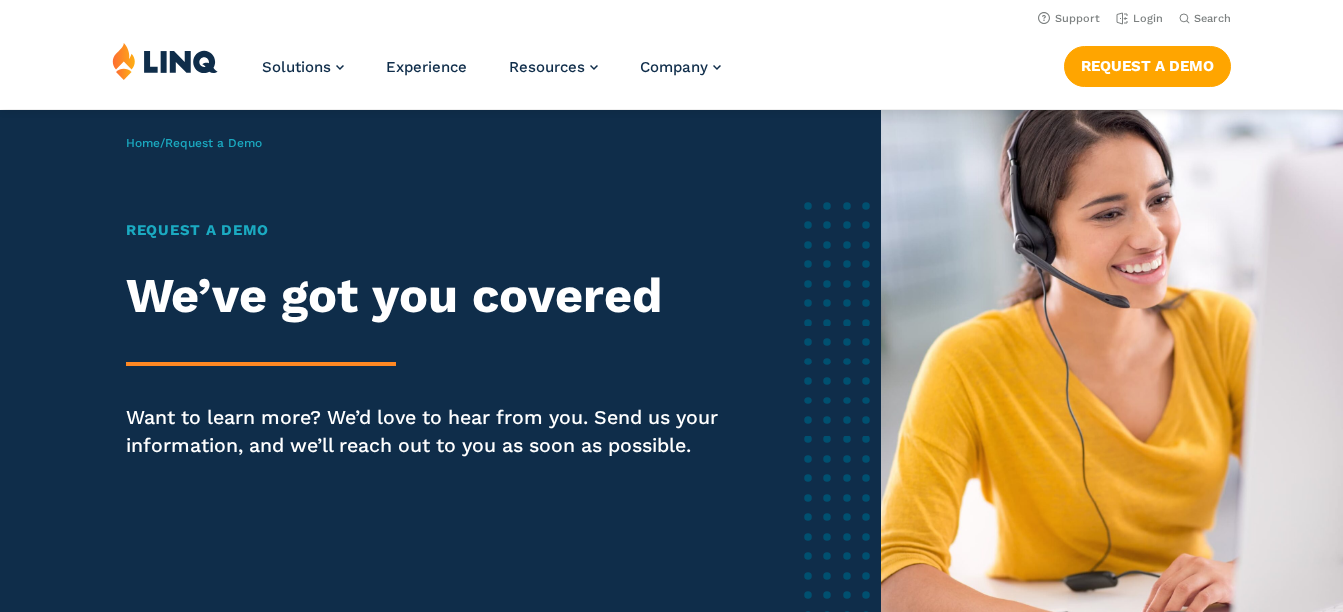scroll, scrollTop: 0, scrollLeft: 0, axis: both 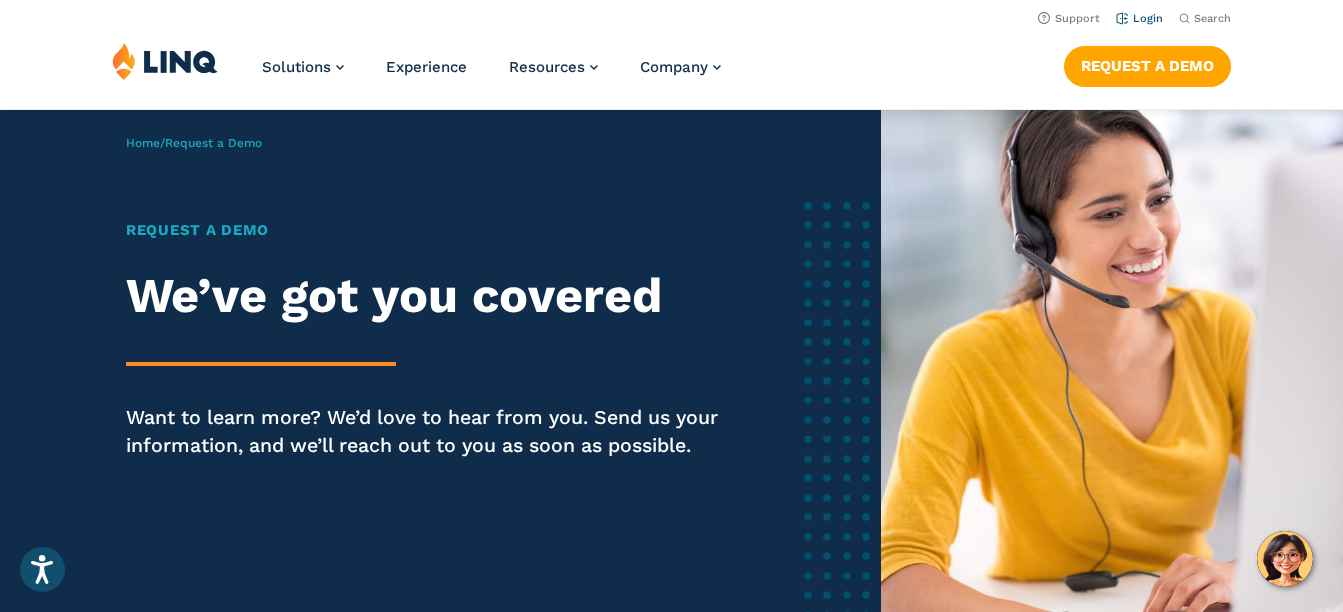 click on "Login" at bounding box center [1139, 18] 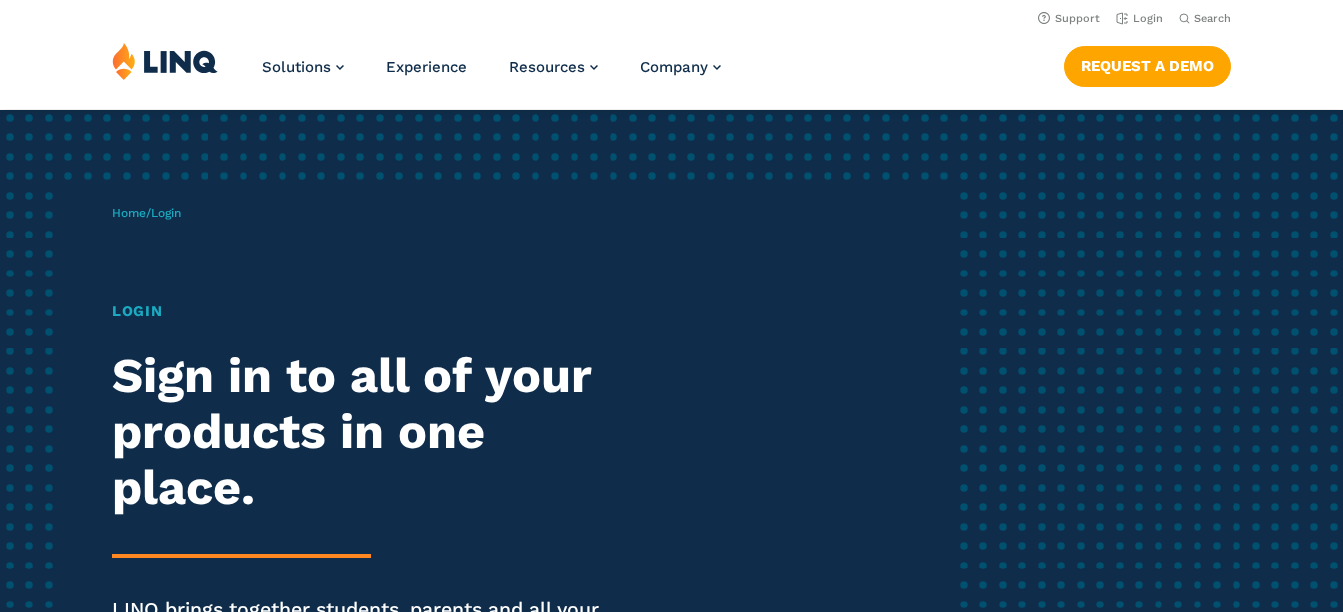 scroll, scrollTop: 0, scrollLeft: 0, axis: both 